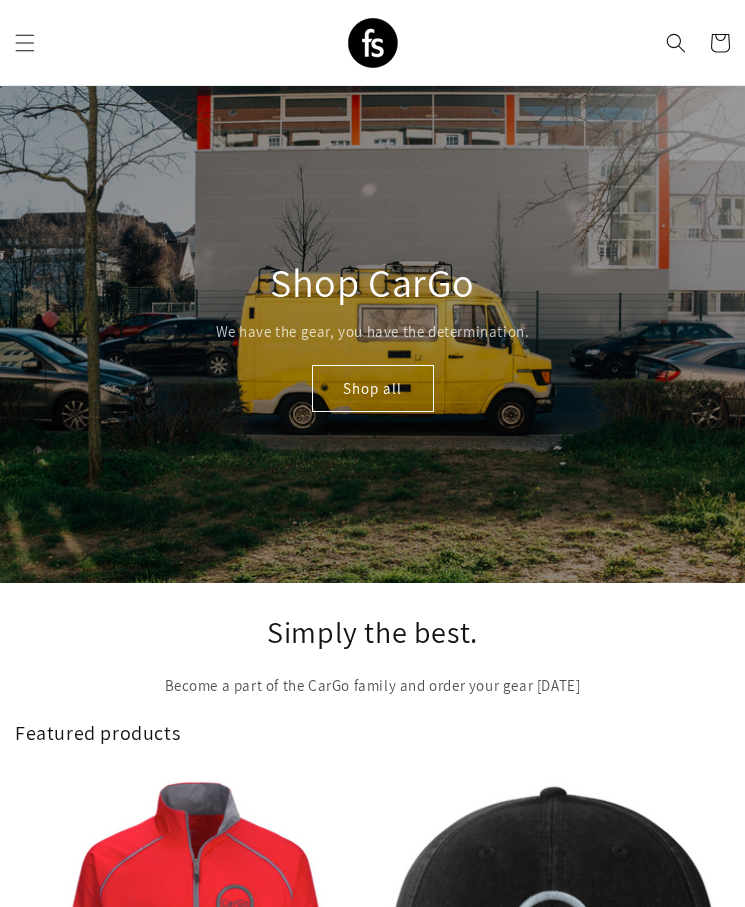 scroll, scrollTop: 16, scrollLeft: 0, axis: vertical 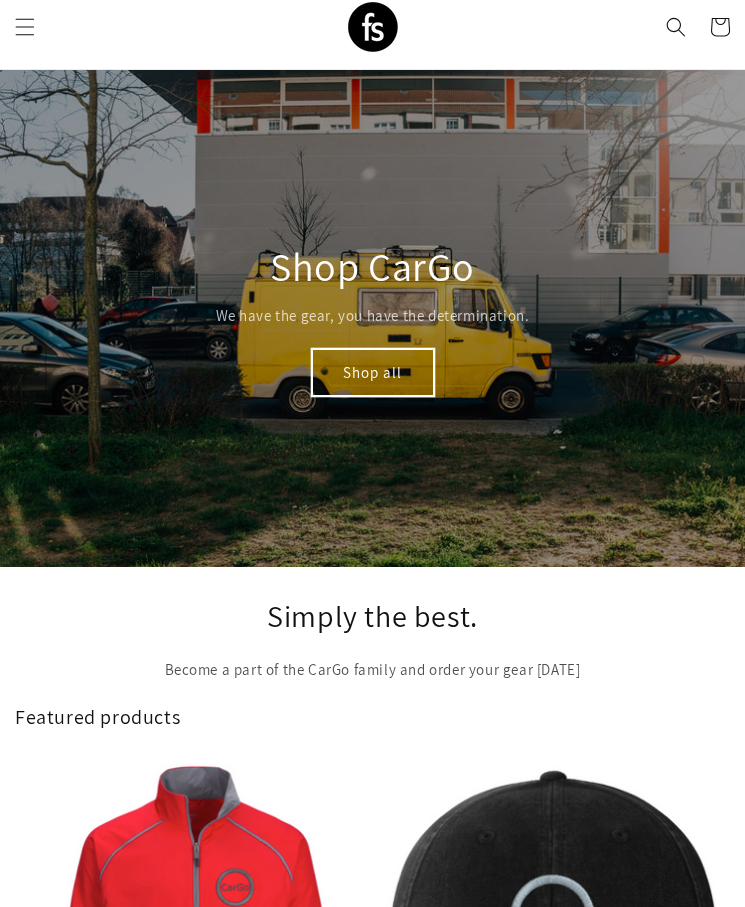 click on "Shop all" at bounding box center (373, 372) 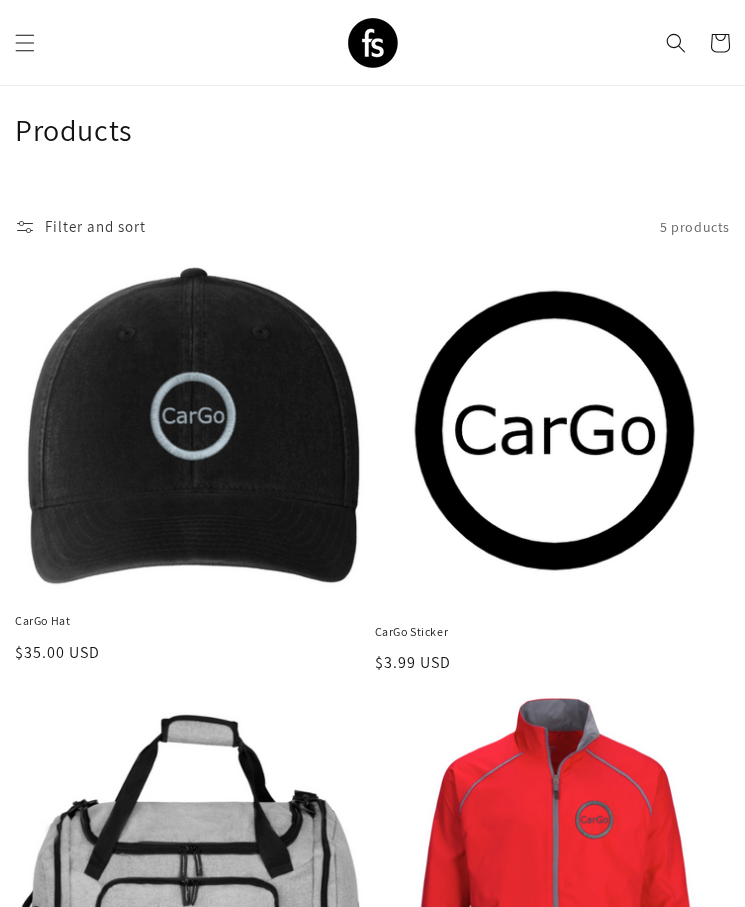scroll, scrollTop: 40, scrollLeft: 0, axis: vertical 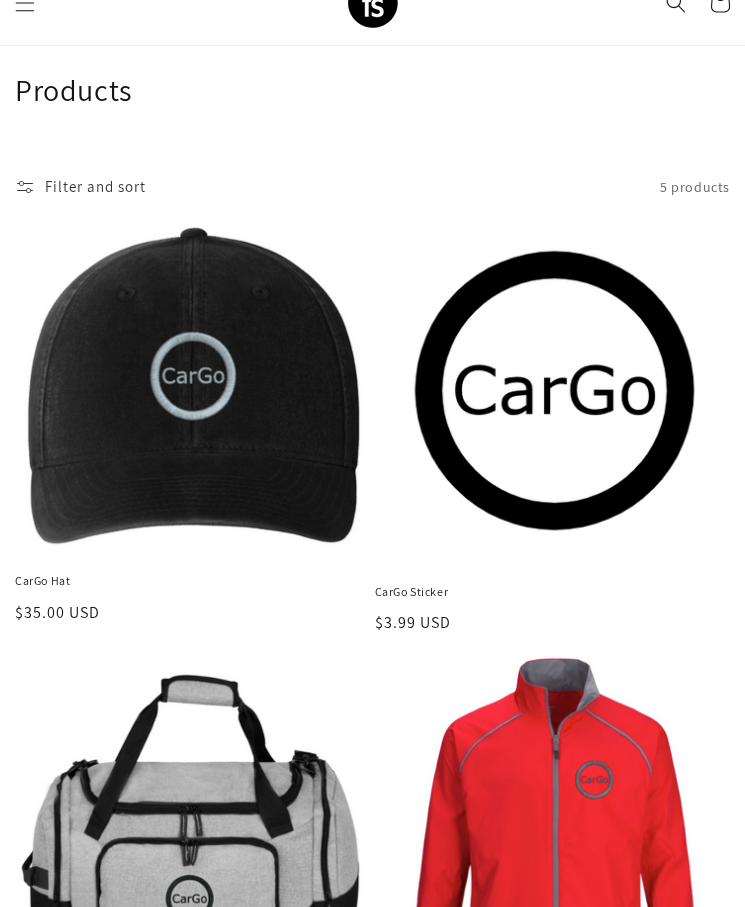 click on "CarGo Hat" at bounding box center (193, 581) 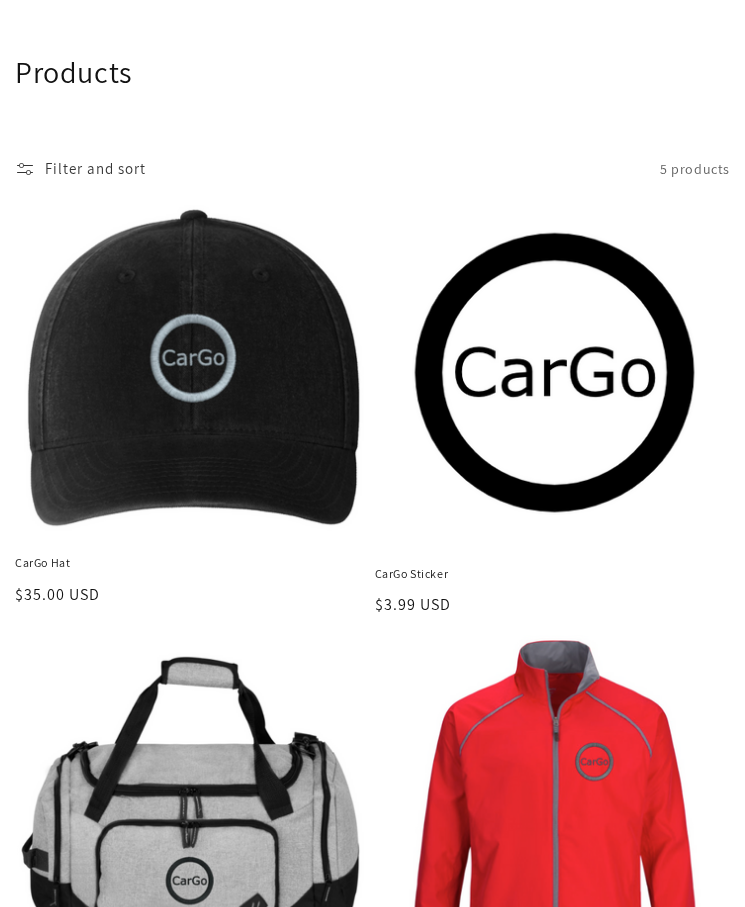scroll, scrollTop: 891, scrollLeft: 0, axis: vertical 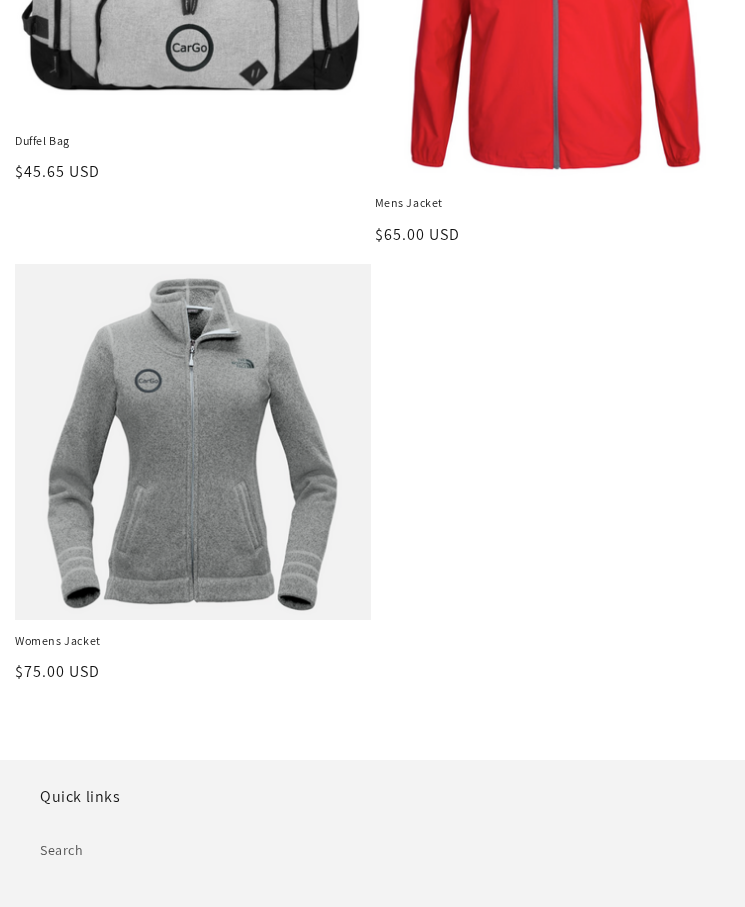 click on "Womens Jacket" at bounding box center [193, 641] 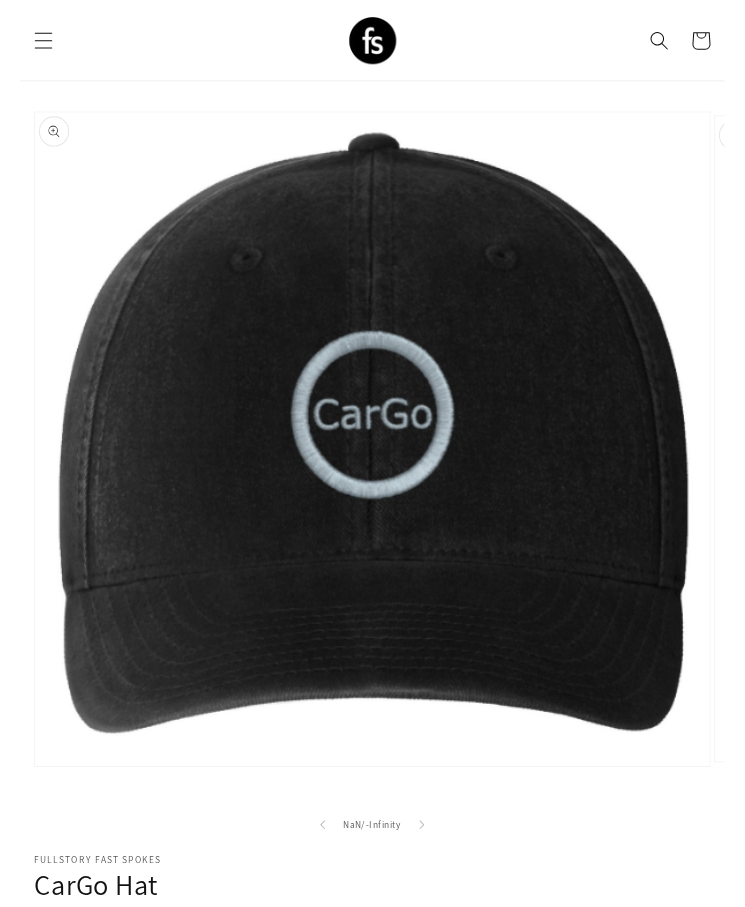 scroll, scrollTop: 0, scrollLeft: 0, axis: both 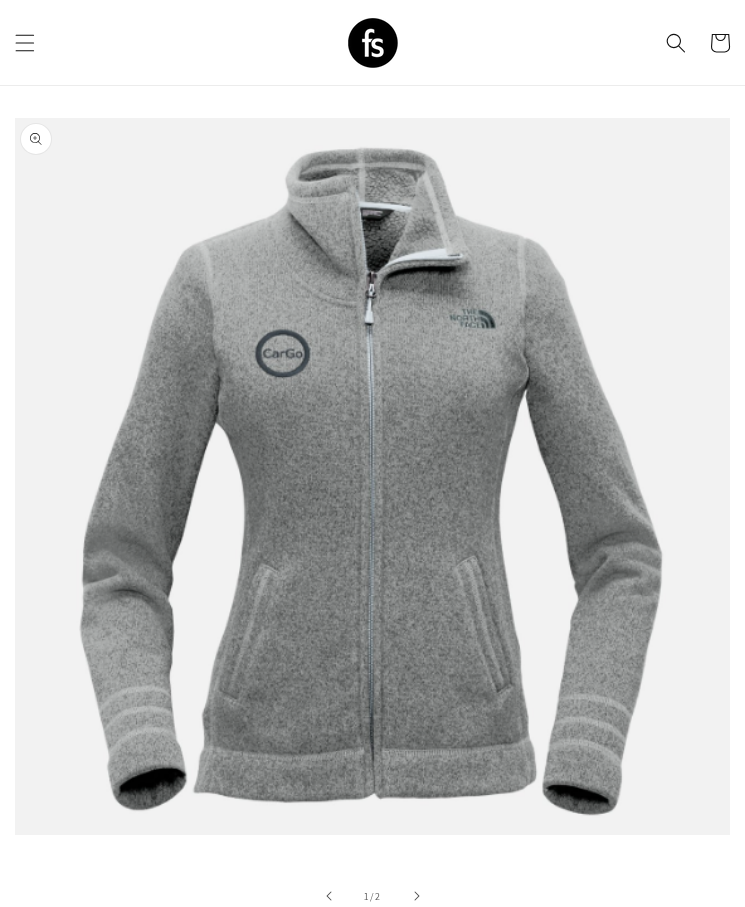 click on "Add to cart" at bounding box center [235, 1240] 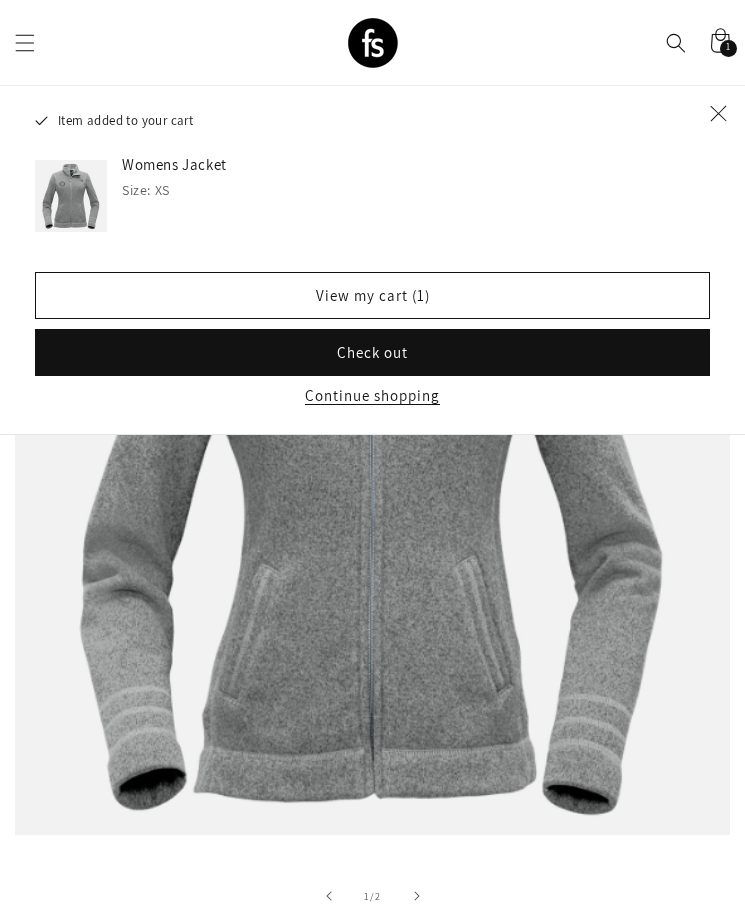 click on "Buy it now" at bounding box center (235, 1297) 